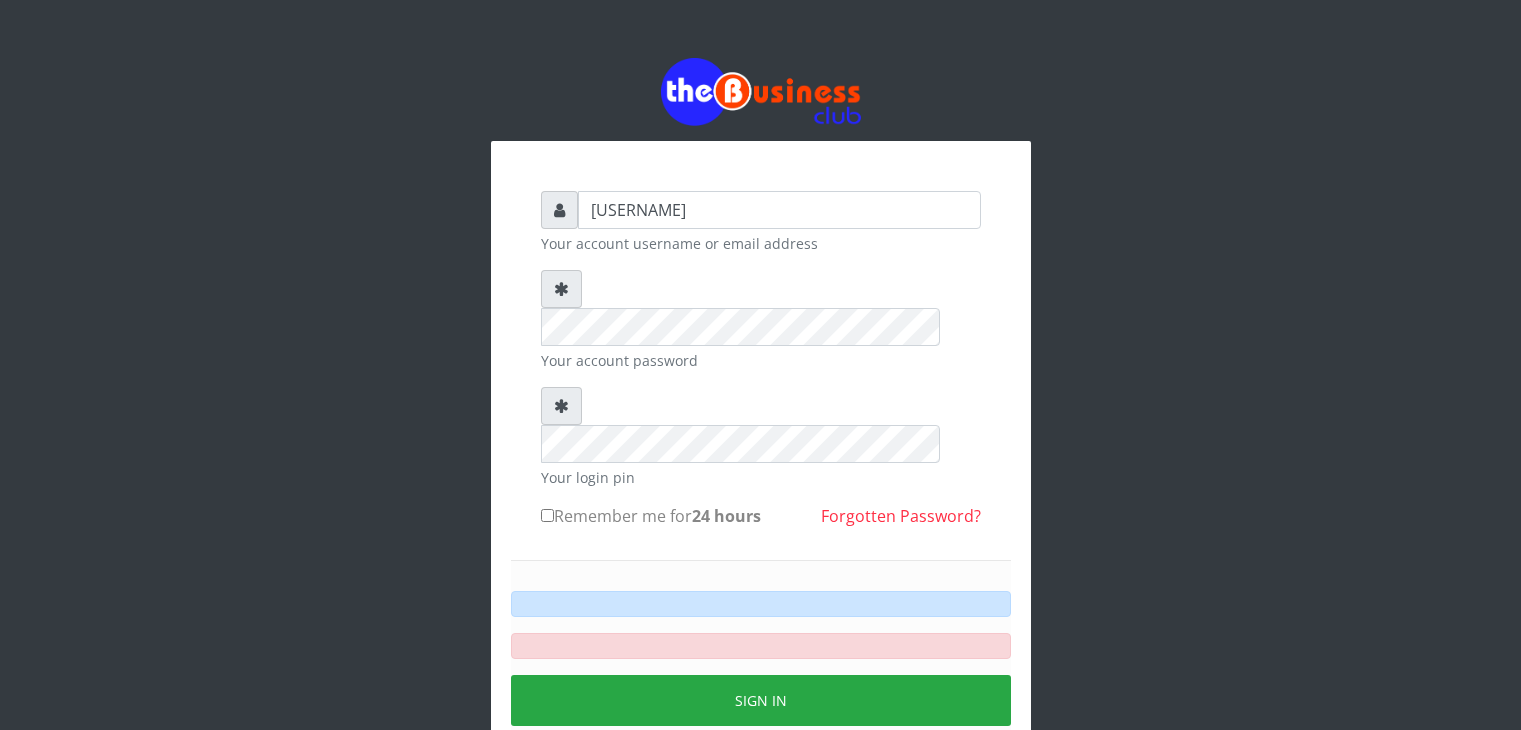 scroll, scrollTop: 0, scrollLeft: 0, axis: both 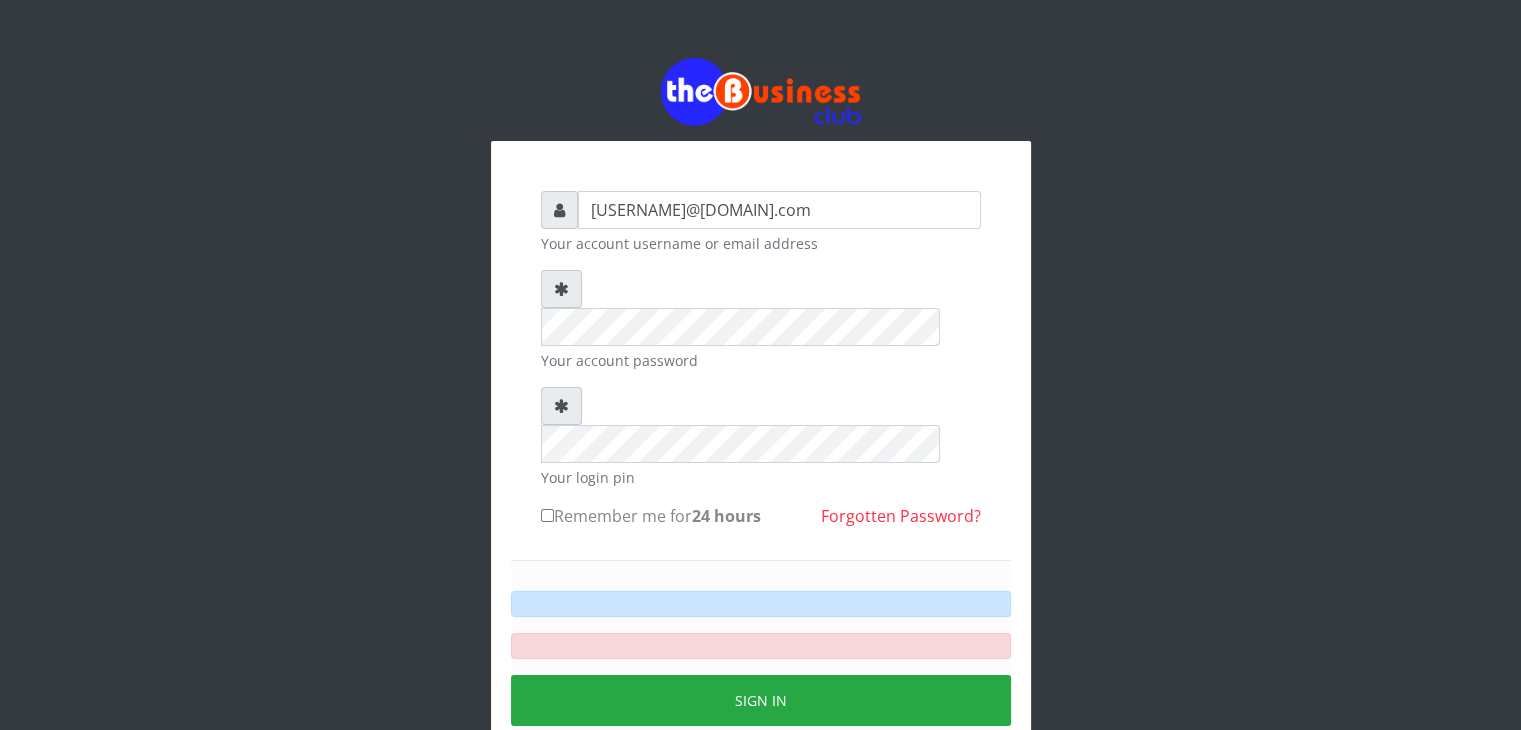type on "Talk2mesoji@yahoo.com" 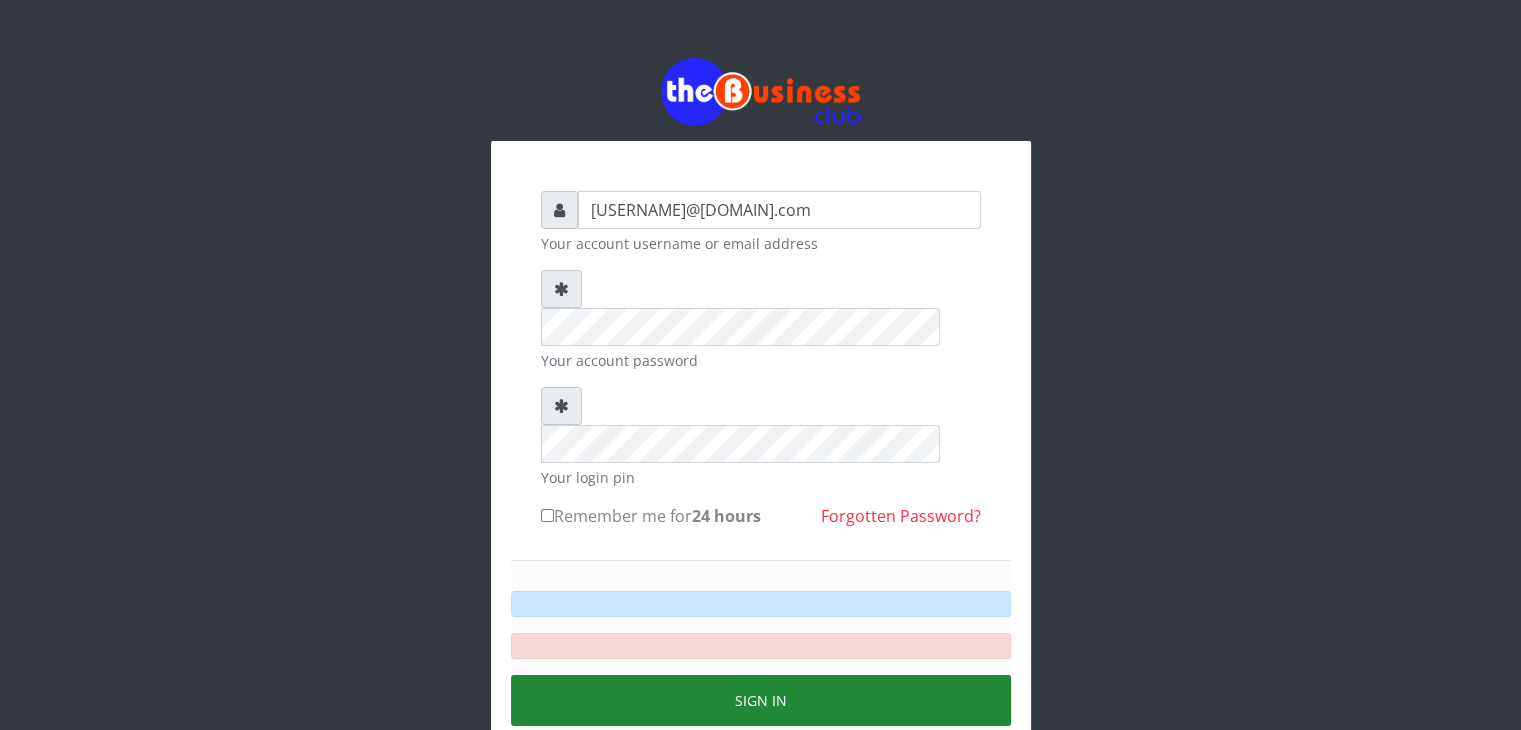 click on "Sign in" at bounding box center (761, 700) 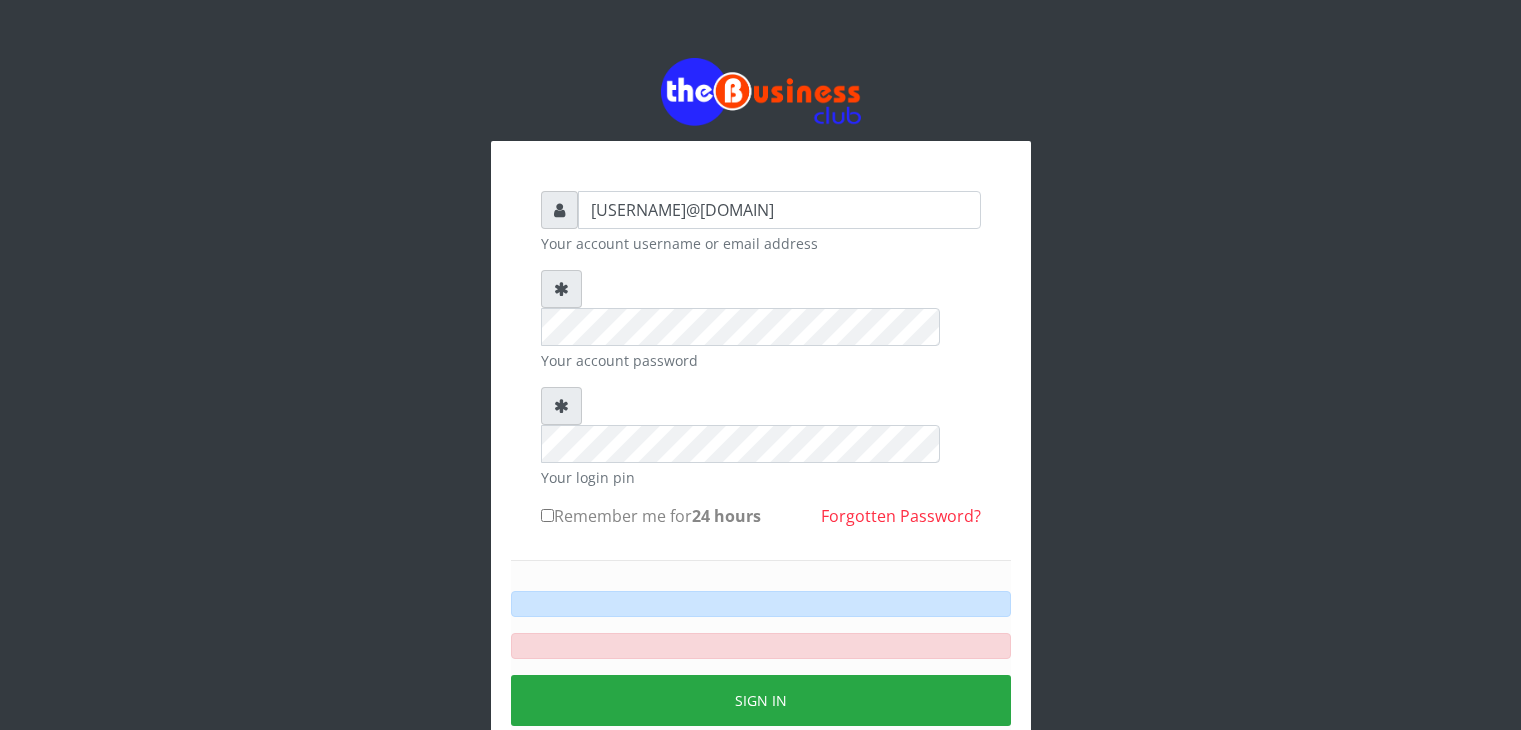 scroll, scrollTop: 0, scrollLeft: 0, axis: both 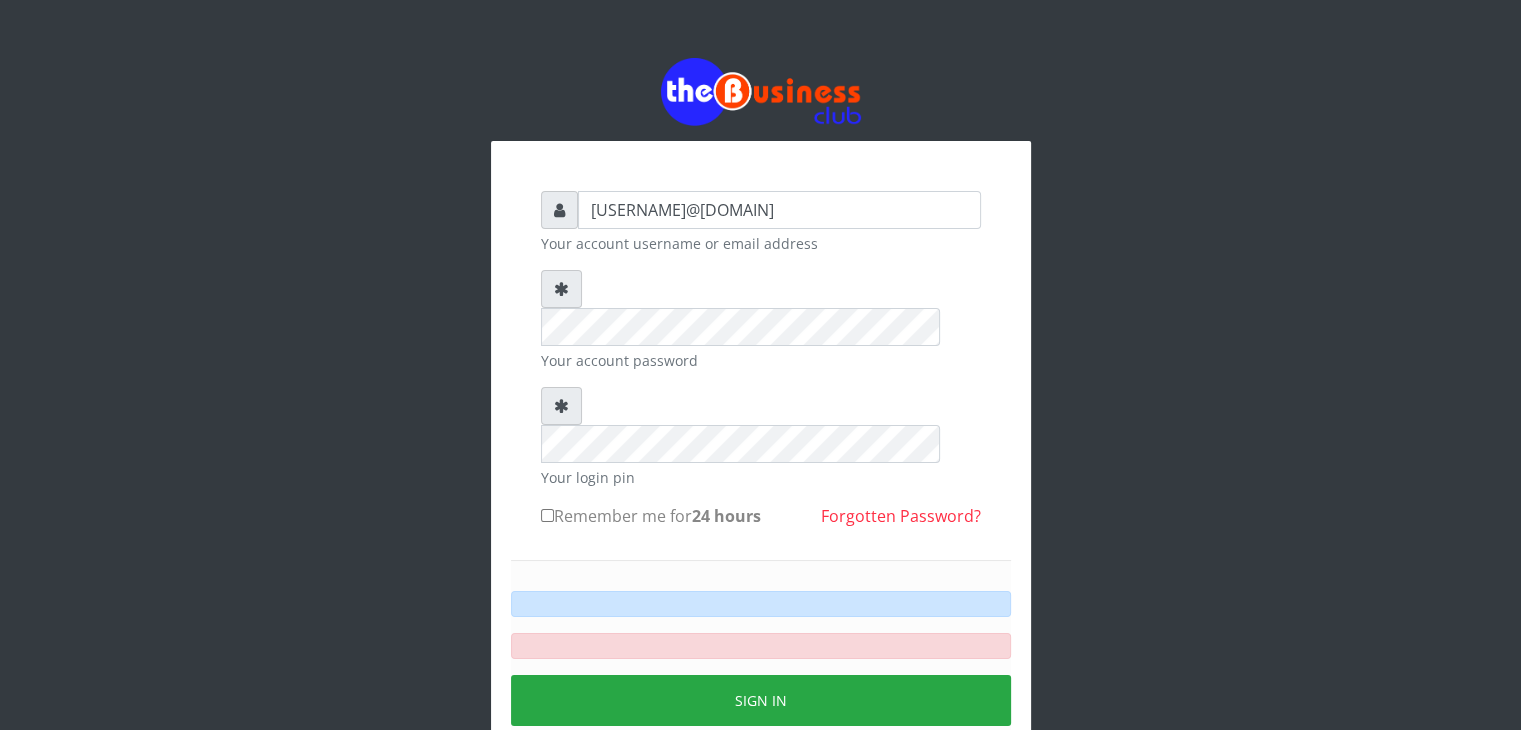 click on "Remember me for  24 hours" at bounding box center (651, 516) 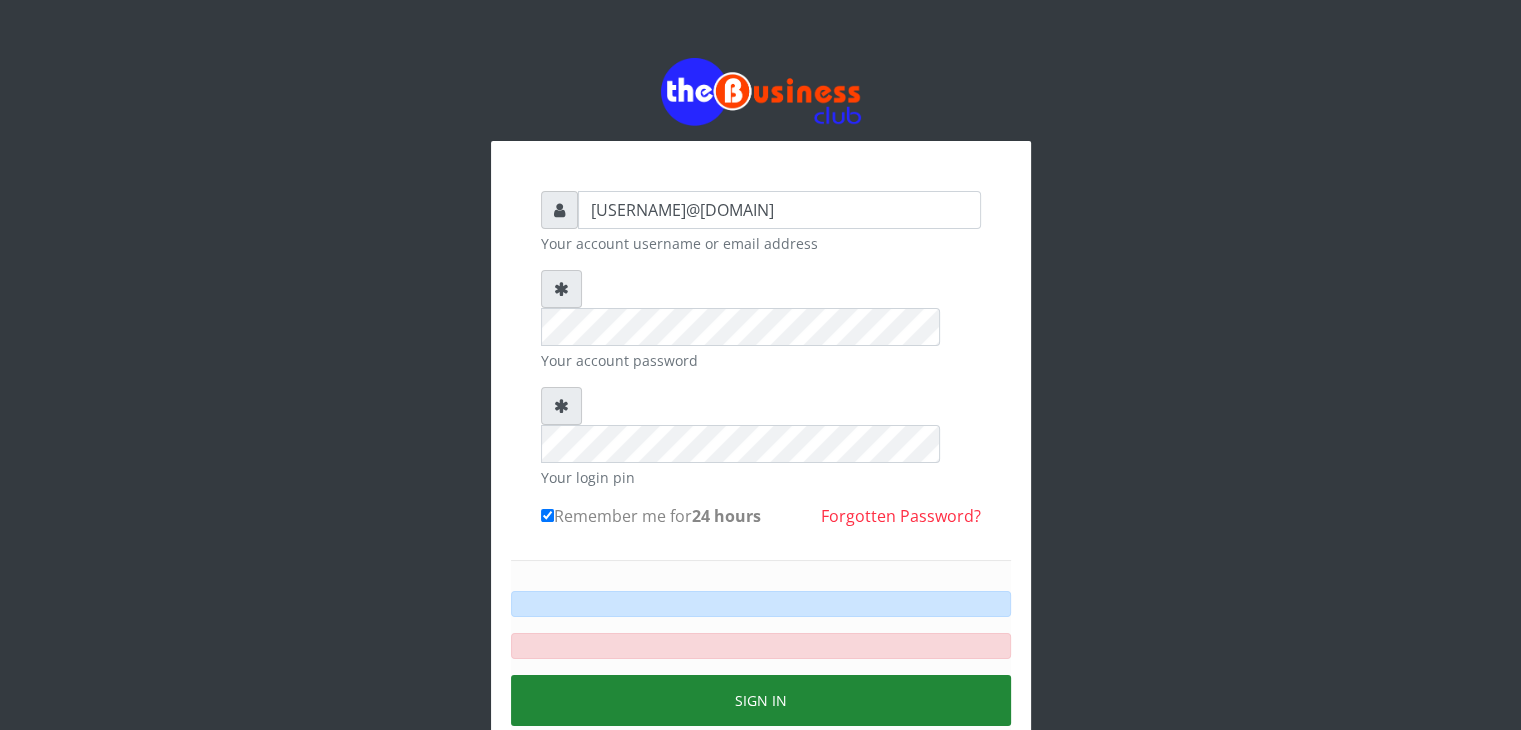 click on "Sign in" at bounding box center [761, 700] 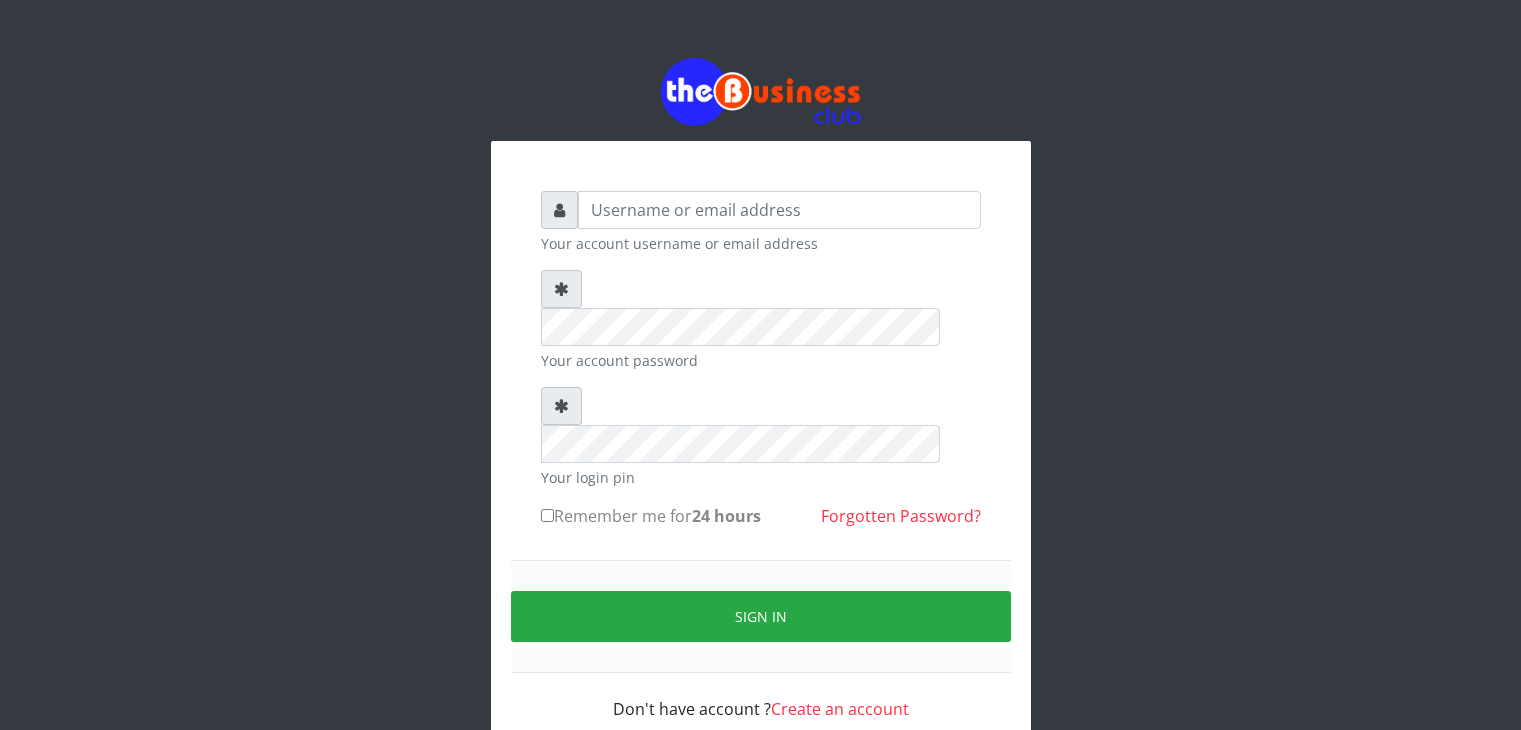 scroll, scrollTop: 0, scrollLeft: 0, axis: both 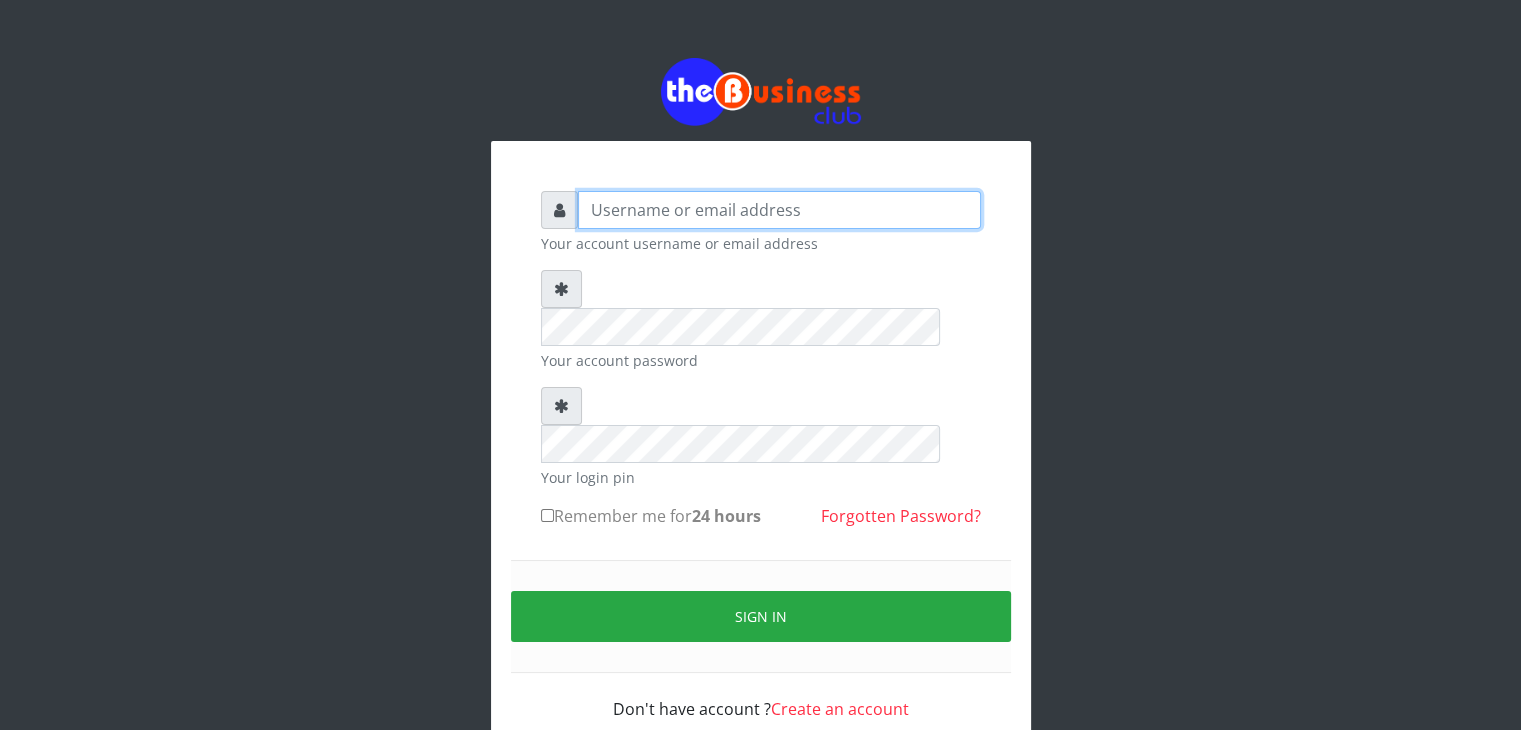 click at bounding box center (779, 210) 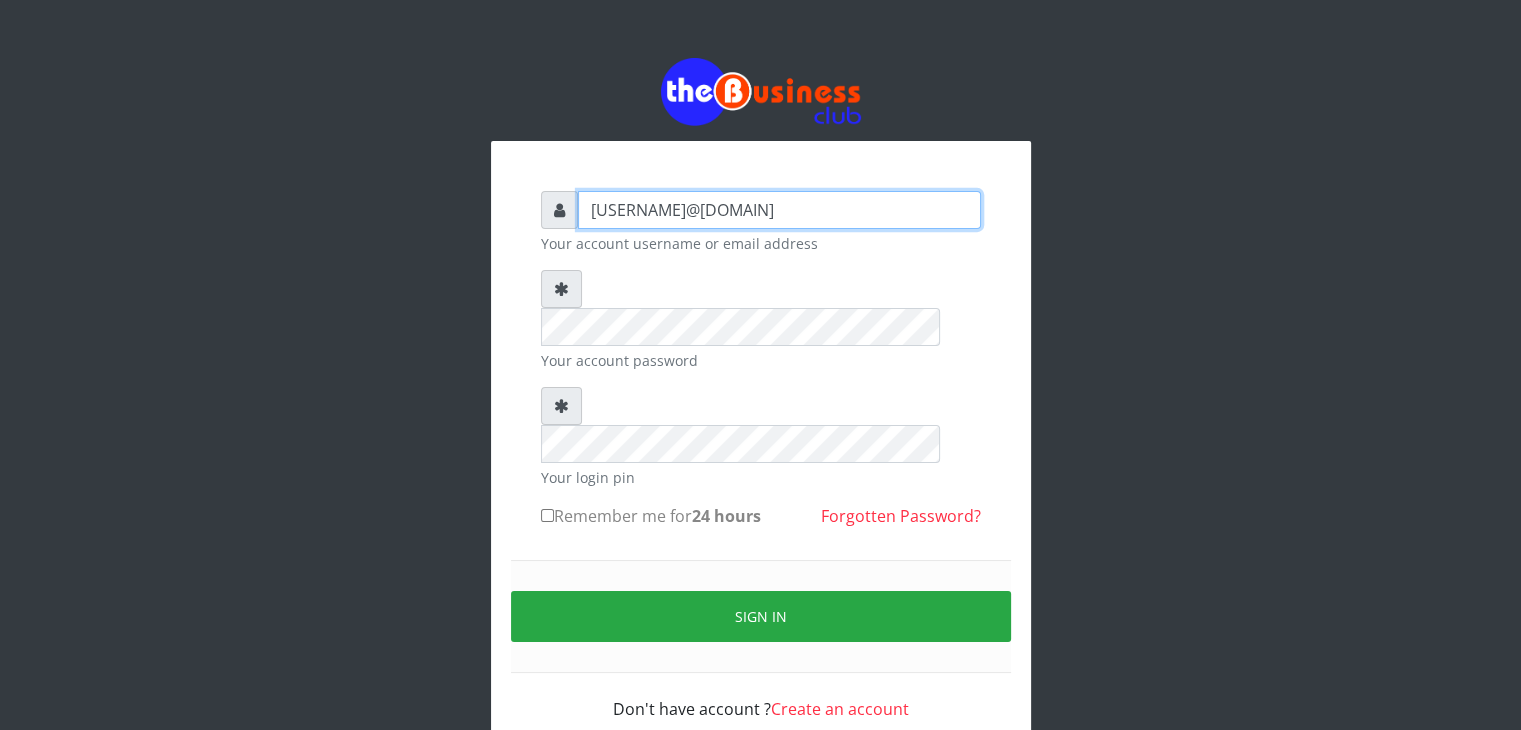 type on "[USERNAME]@[DOMAIN]" 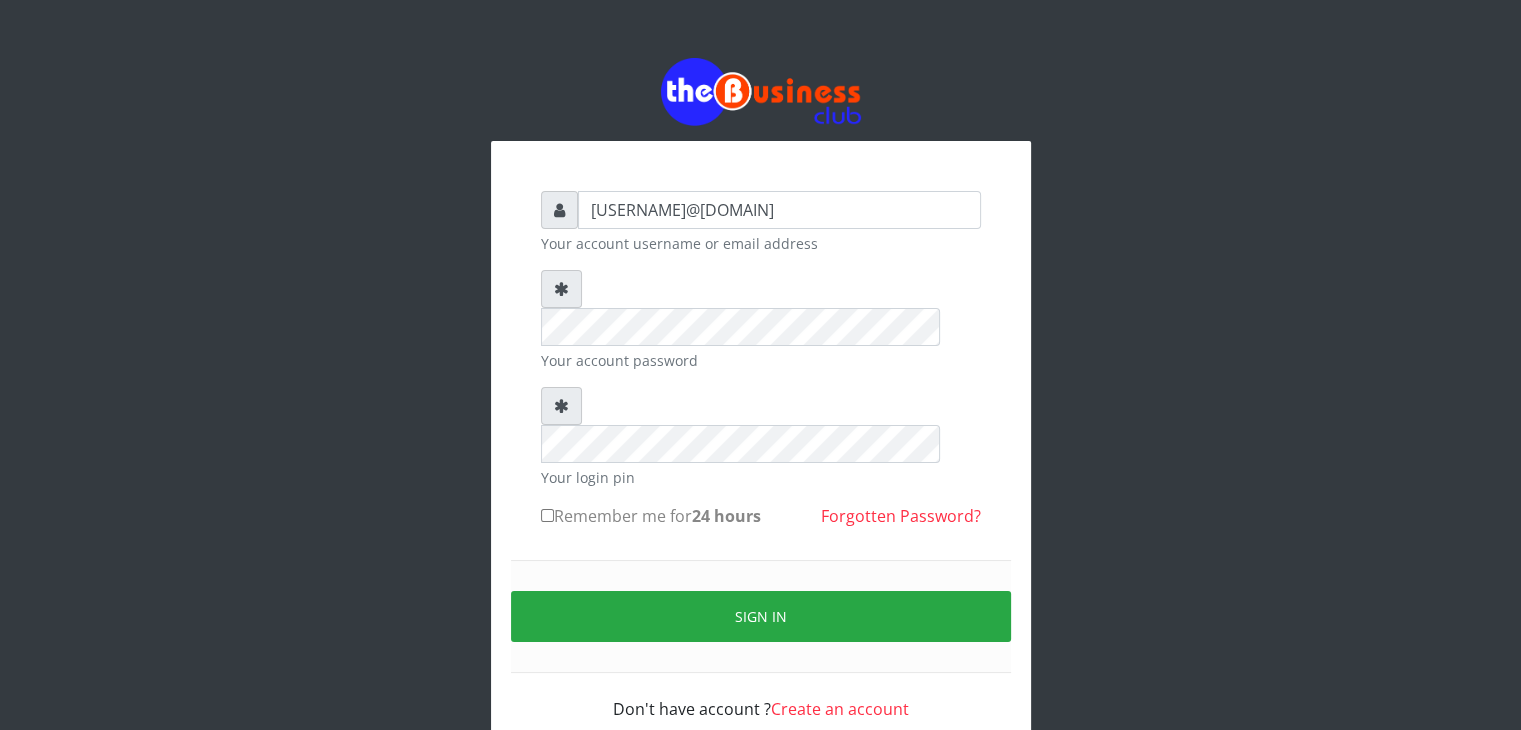 click on "Remember me for  24 hours" at bounding box center (547, 515) 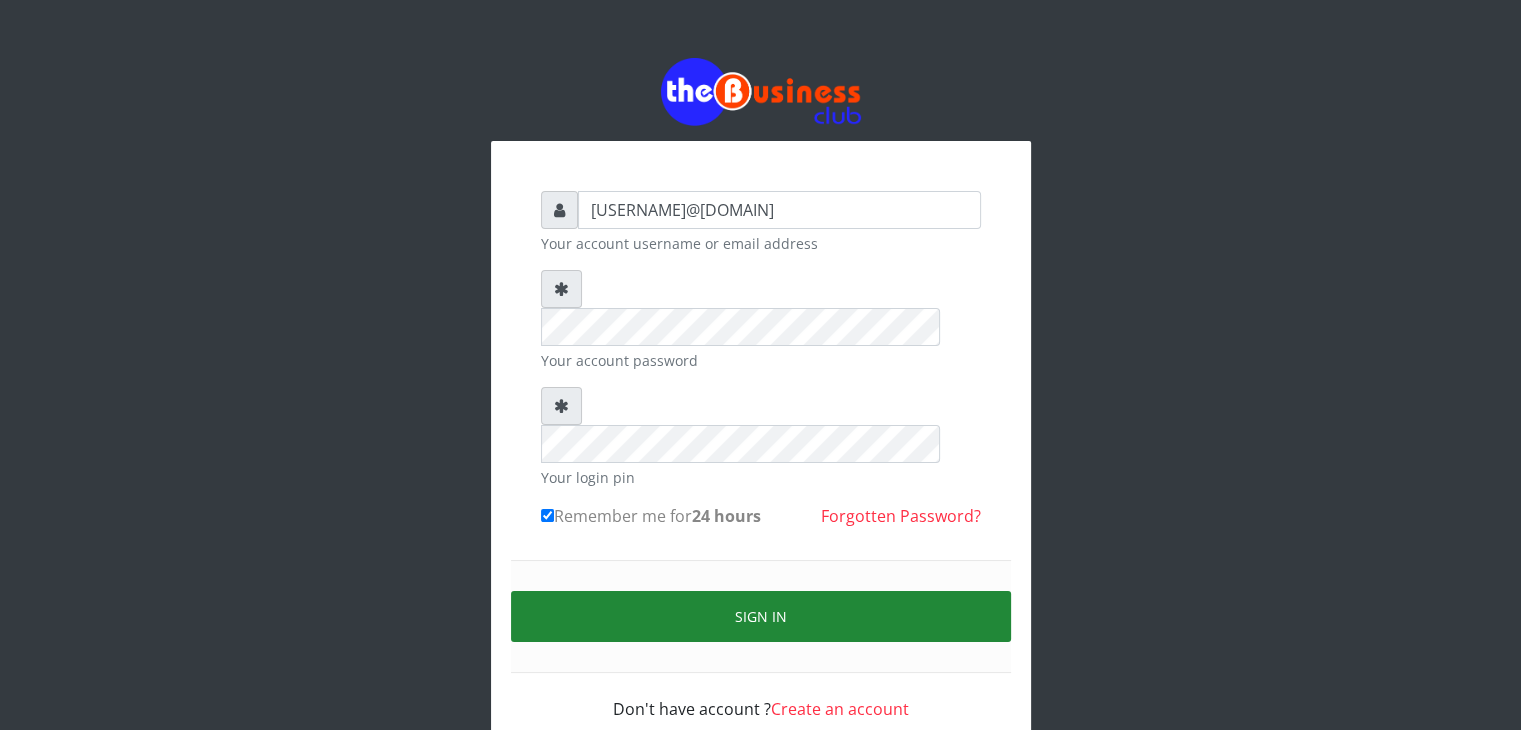 click on "Sign in" at bounding box center (761, 616) 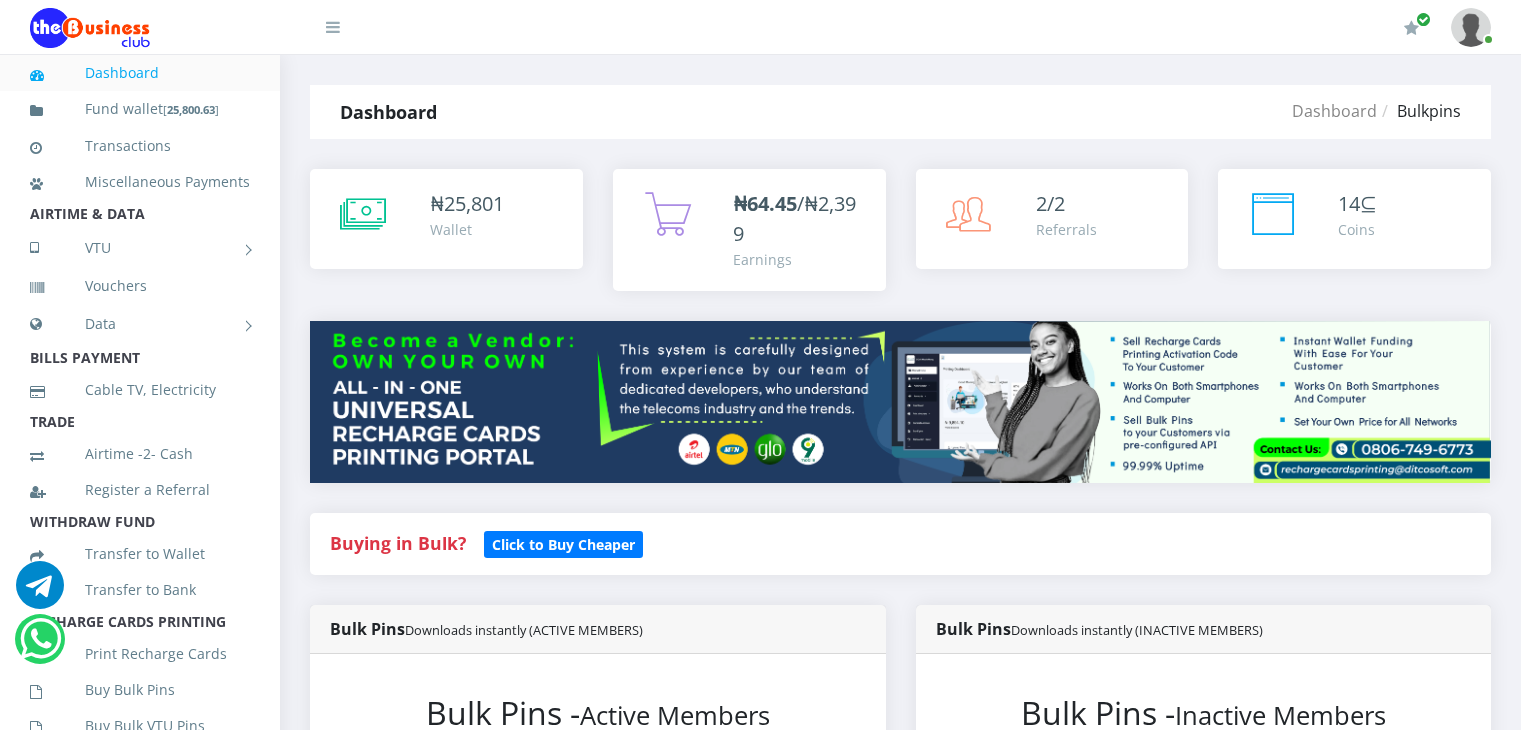 scroll, scrollTop: 506, scrollLeft: 0, axis: vertical 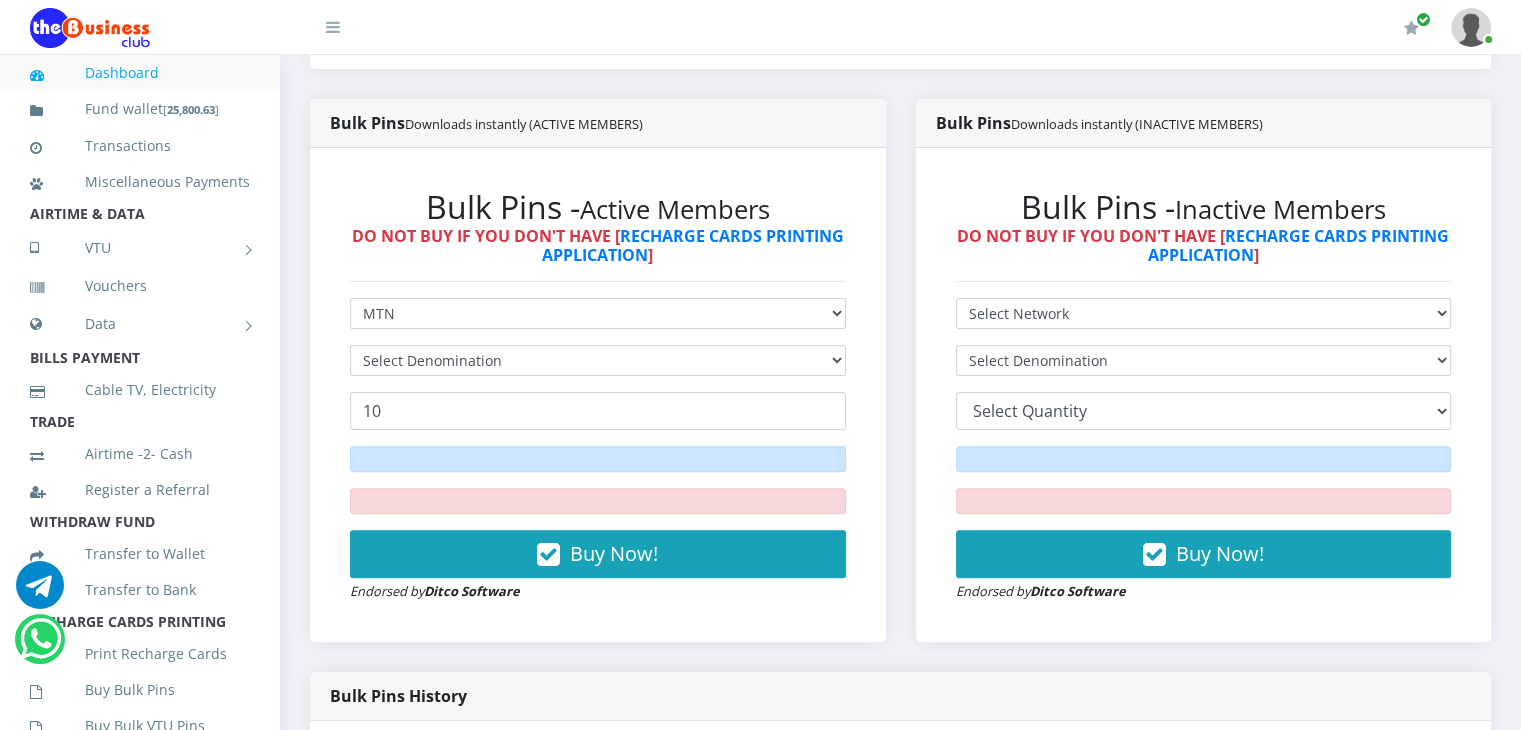 drag, startPoint x: 0, startPoint y: 0, endPoint x: 423, endPoint y: 364, distance: 558.0546 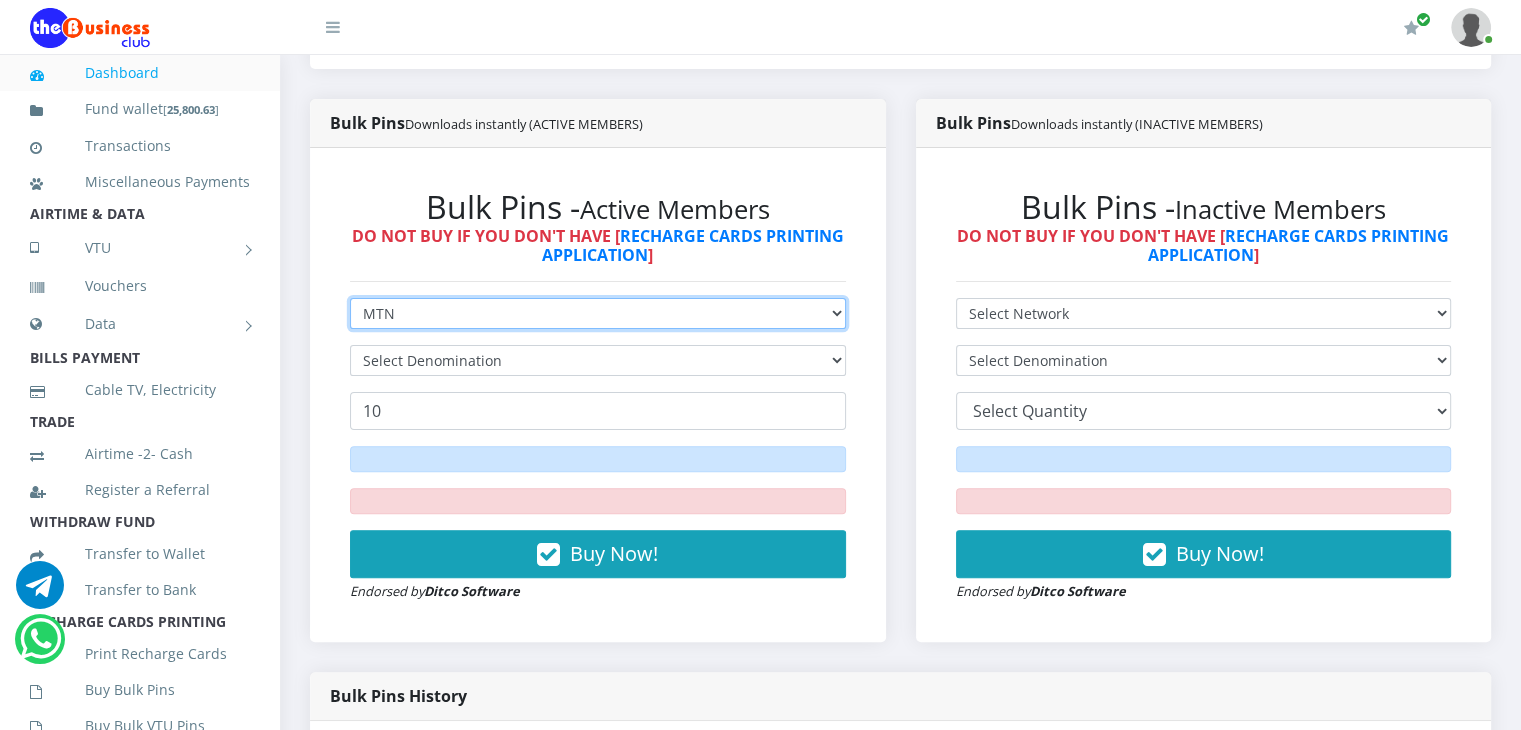 click on "Select Network
MTN
Globacom
9Mobile
Airtel" at bounding box center (598, 313) 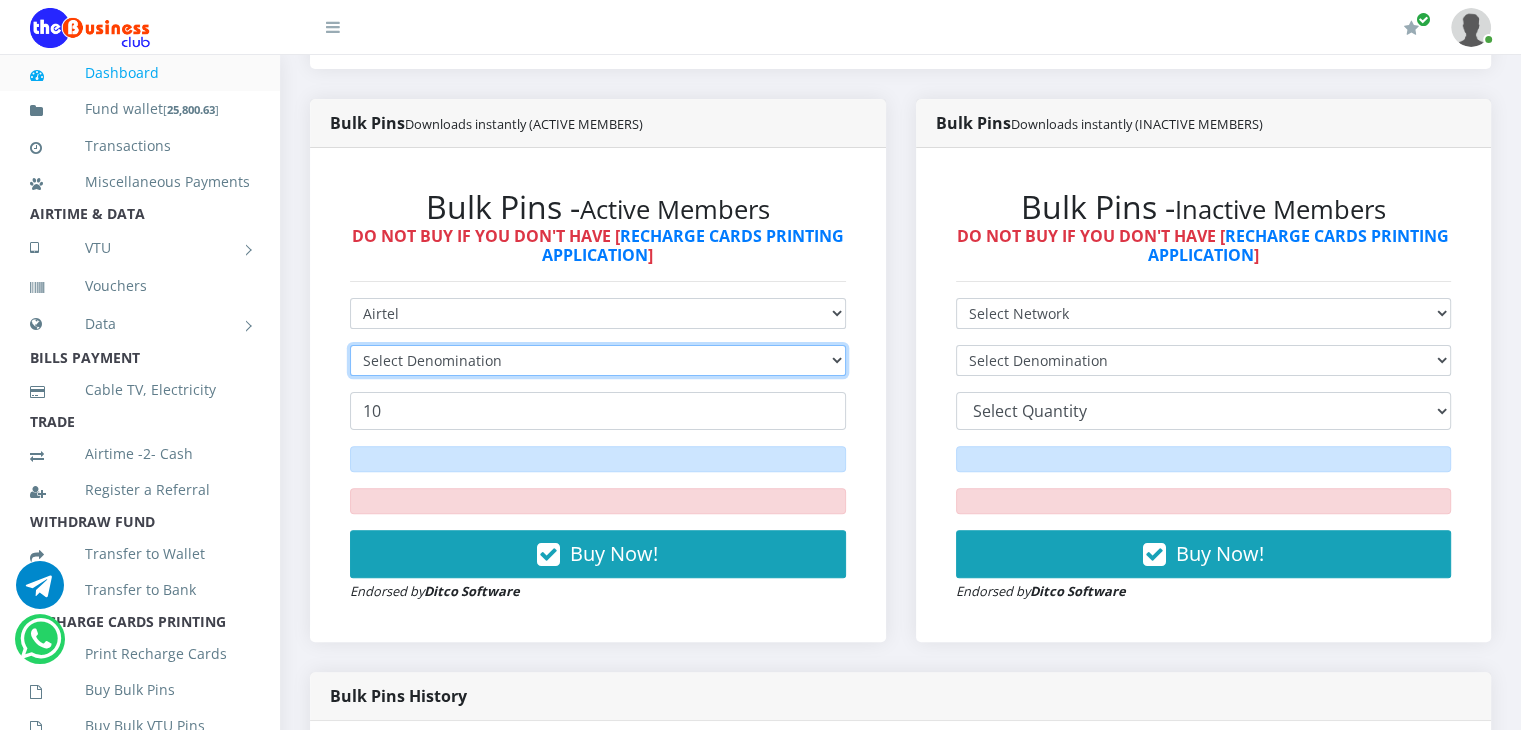 click on "Select Denomination" at bounding box center [598, 360] 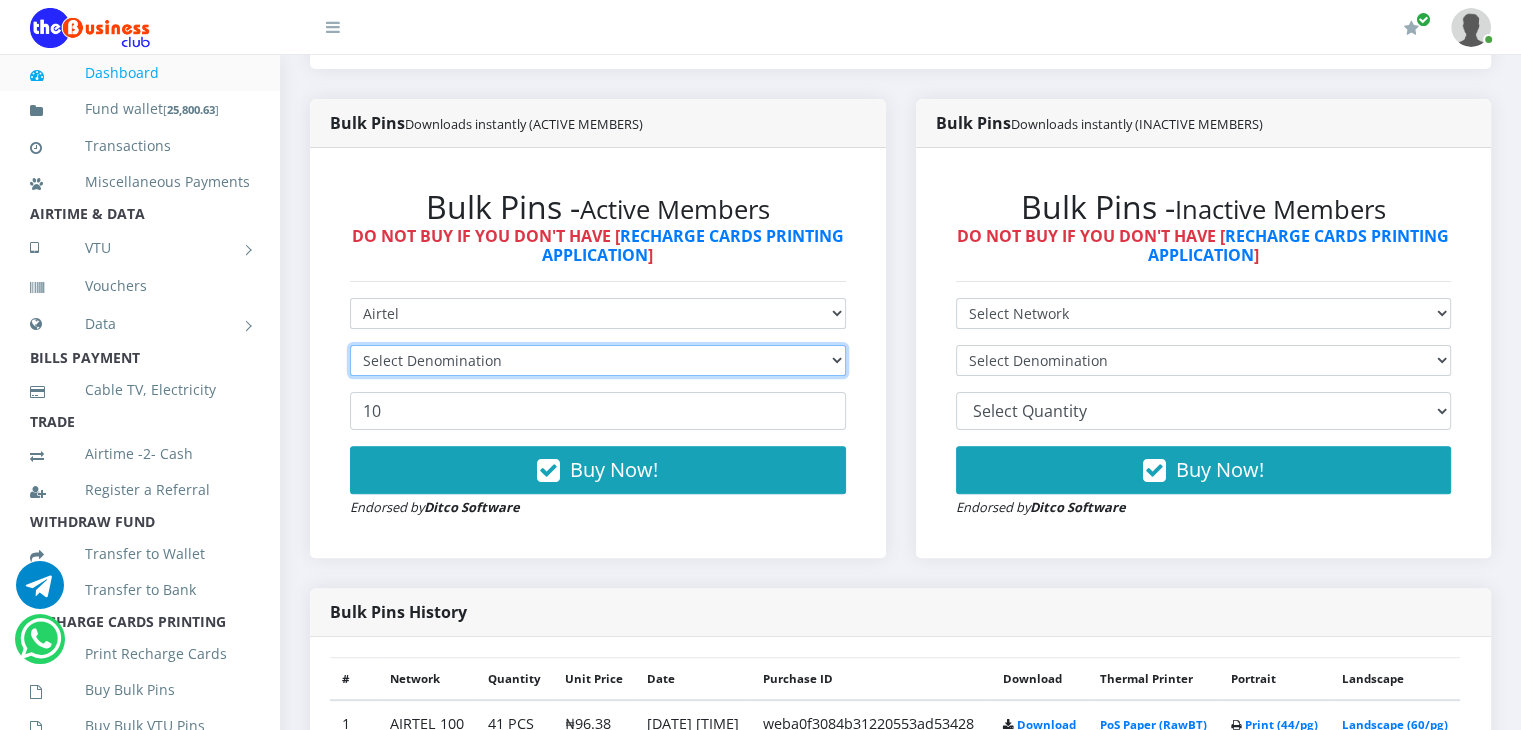 click on "Select Denomination" at bounding box center [598, 360] 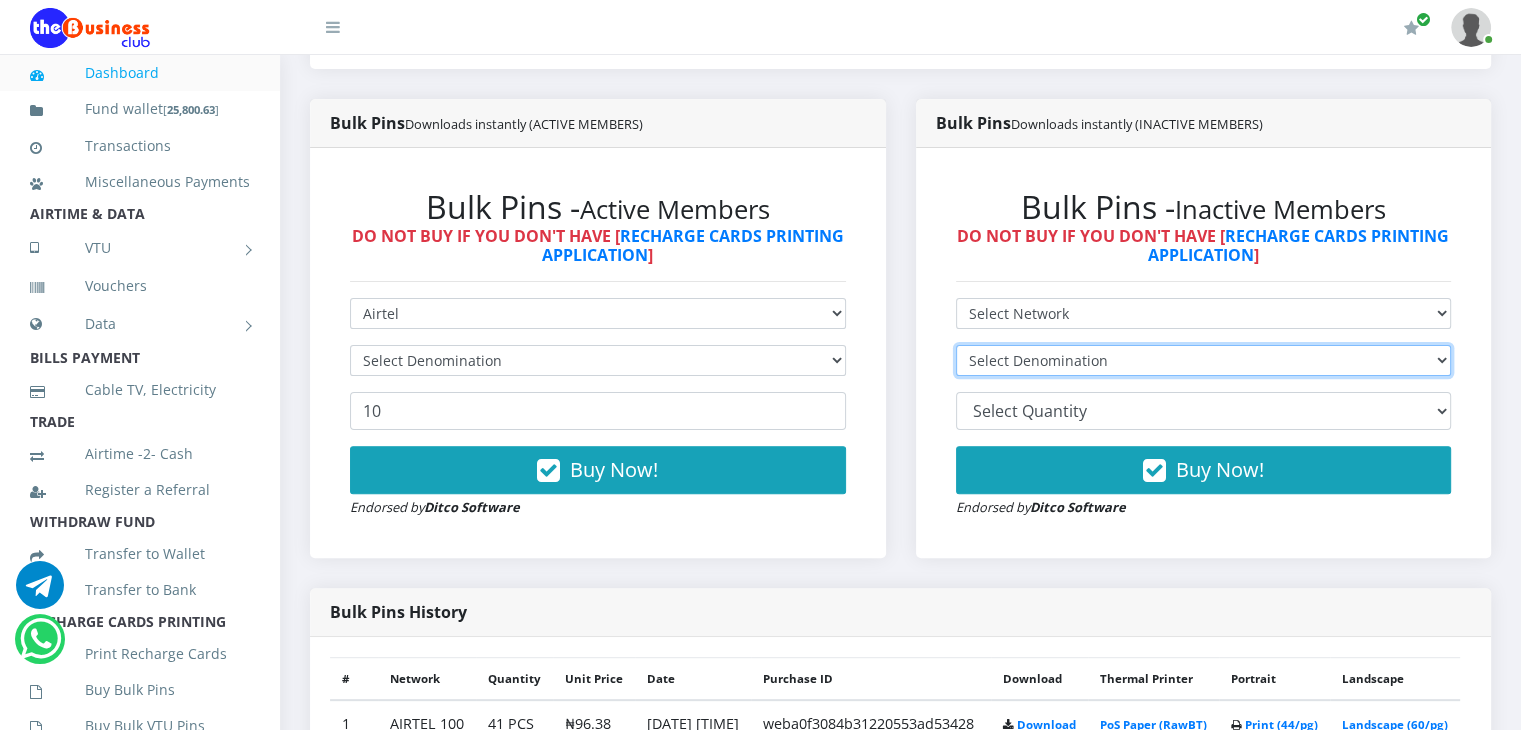 click on "Select Denomination" at bounding box center [1204, 360] 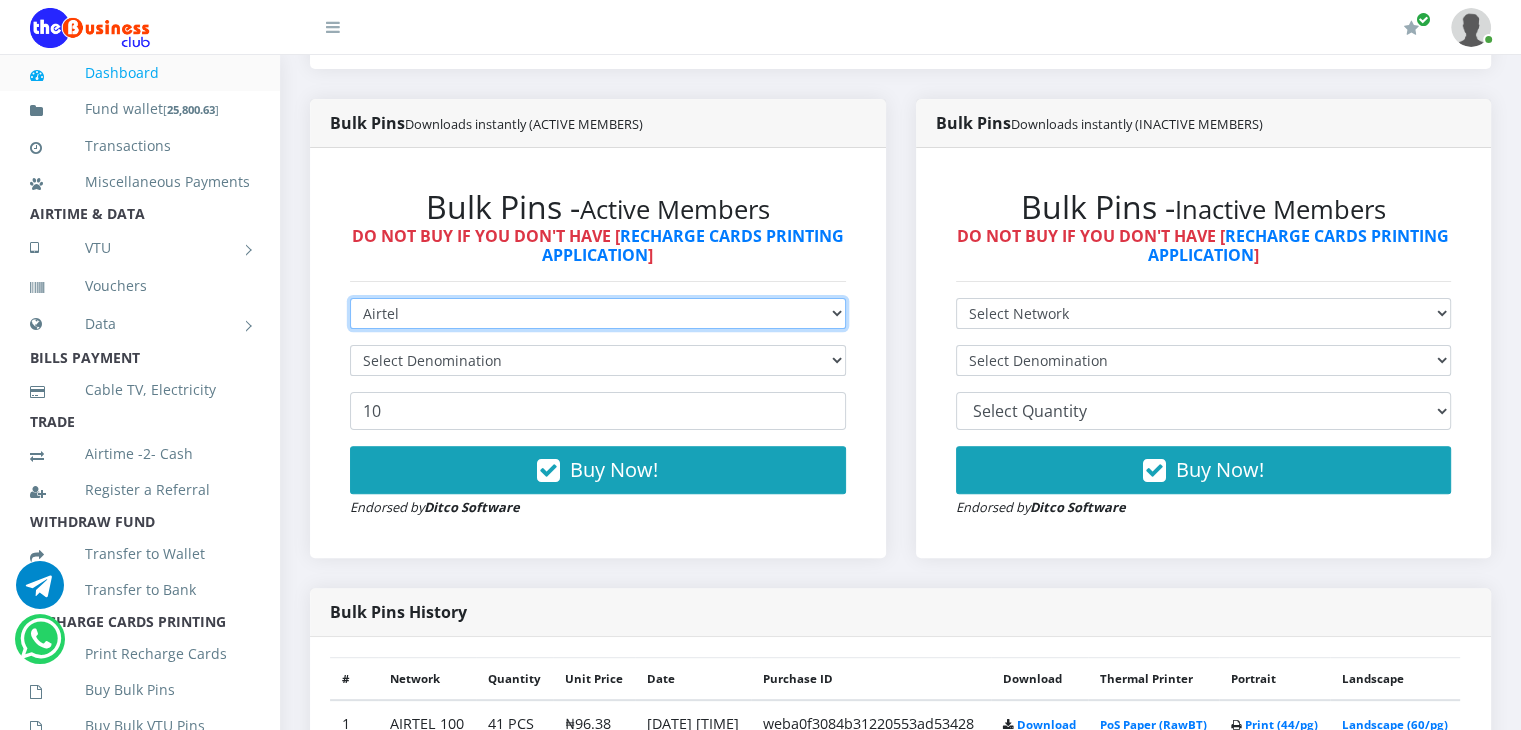 click on "Select Network
MTN
Globacom
9Mobile
Airtel" at bounding box center (598, 313) 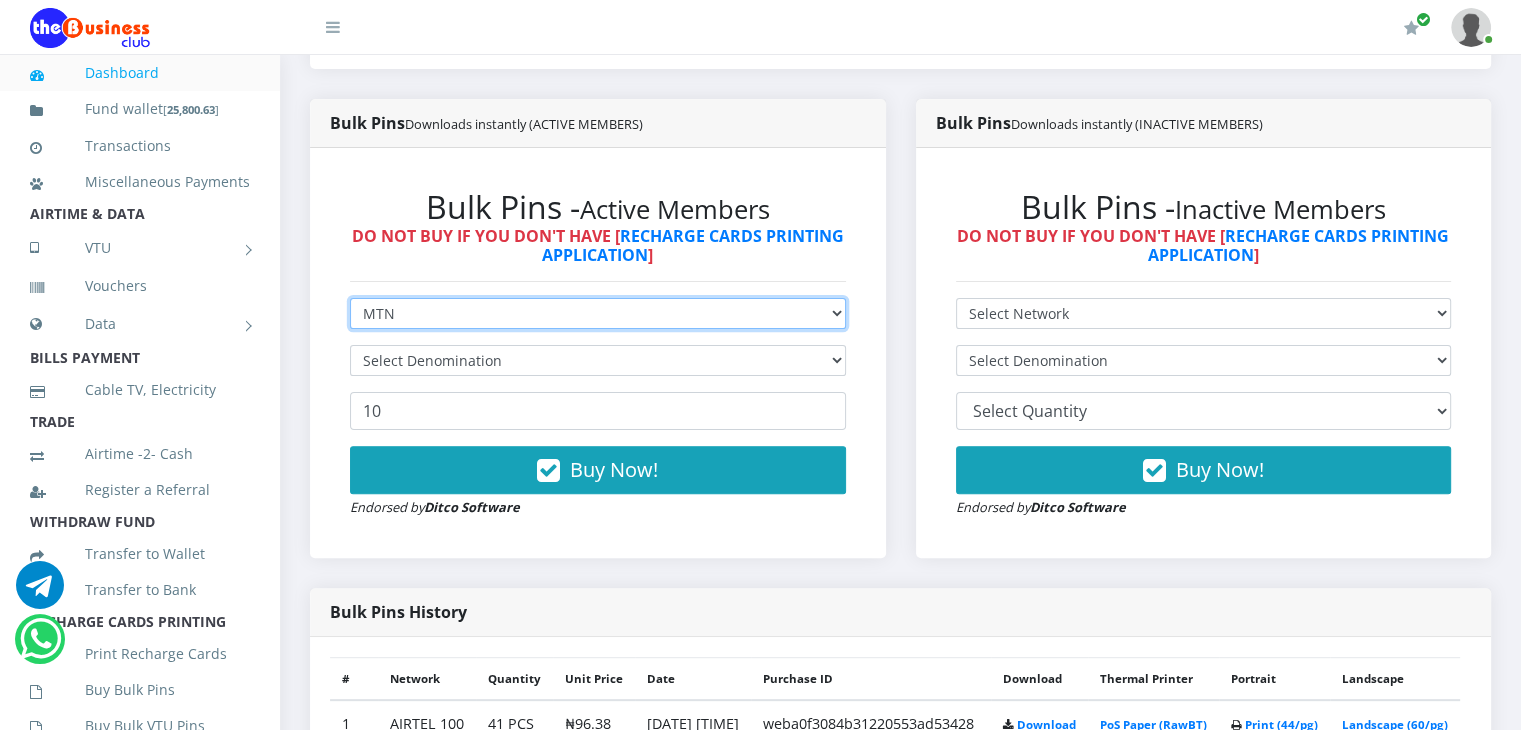 click on "Select Network
MTN
Globacom
9Mobile
Airtel" at bounding box center [598, 313] 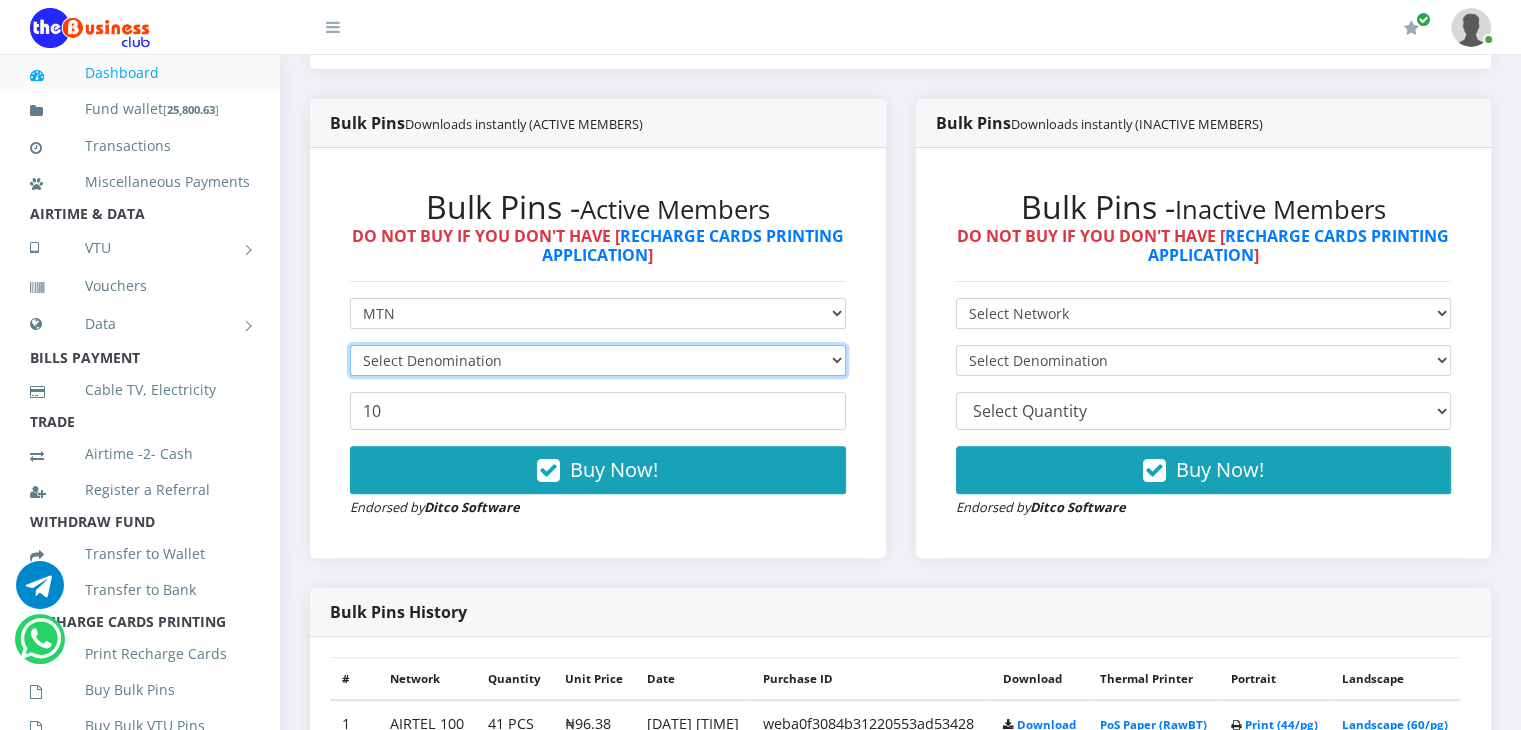 click on "Select Denomination" at bounding box center [598, 360] 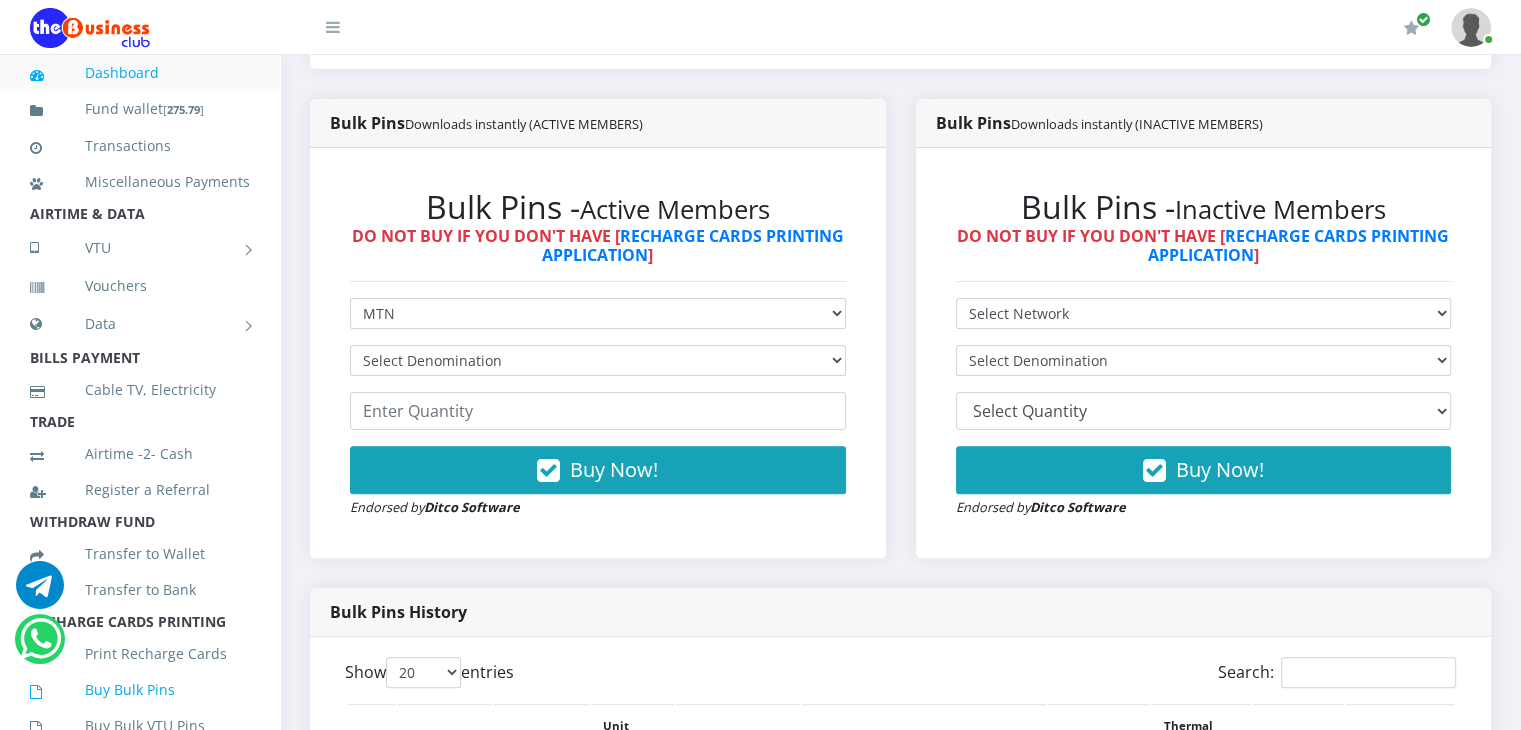 click on "Buy Bulk Pins" at bounding box center [140, 690] 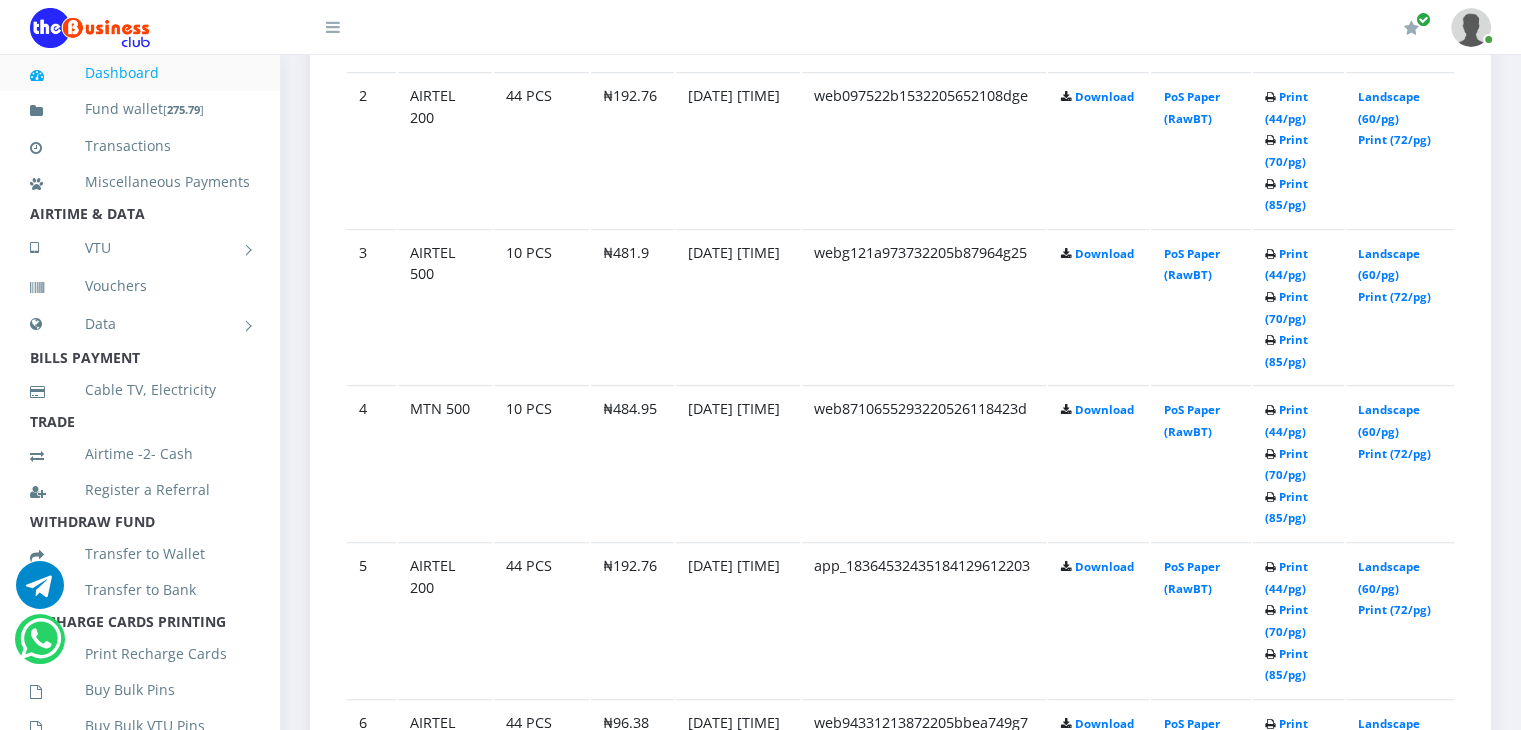 scroll, scrollTop: 1364, scrollLeft: 0, axis: vertical 